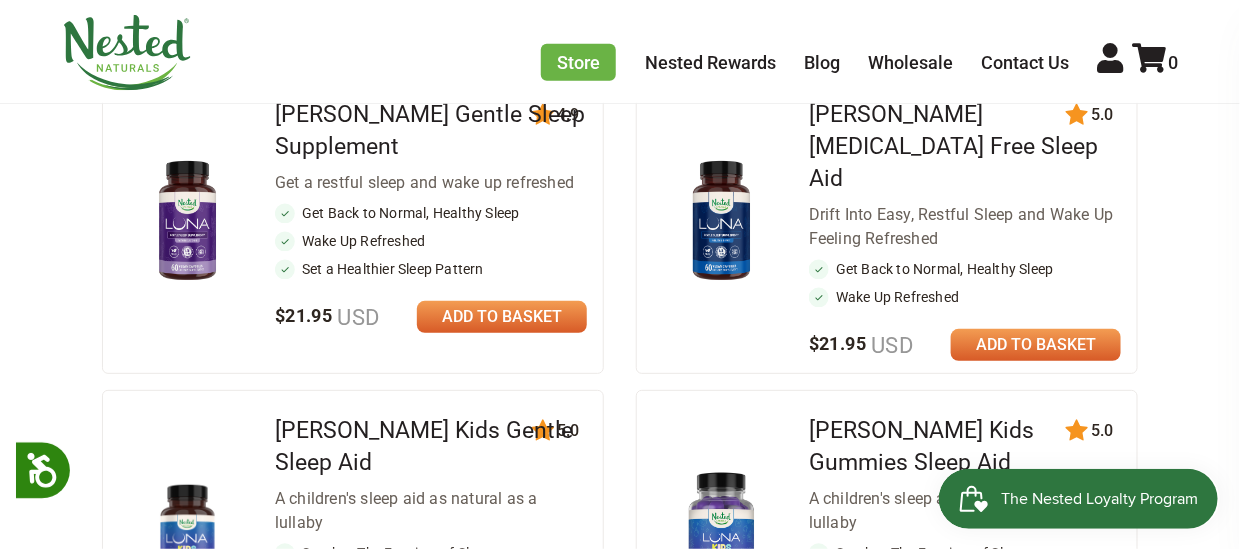 scroll, scrollTop: 0, scrollLeft: 0, axis: both 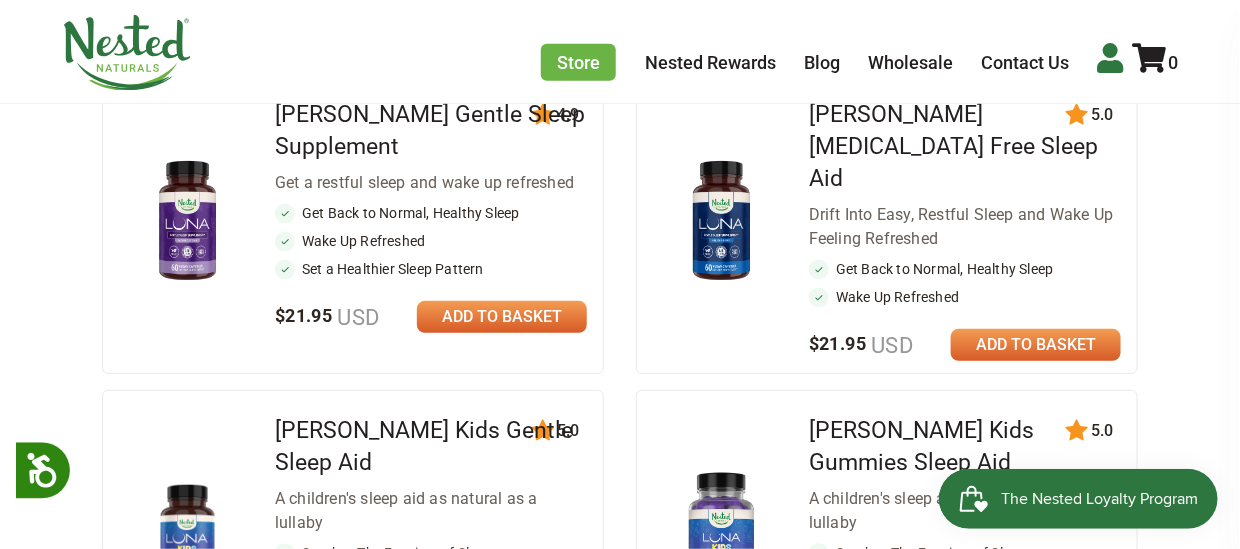 click at bounding box center [1110, 58] 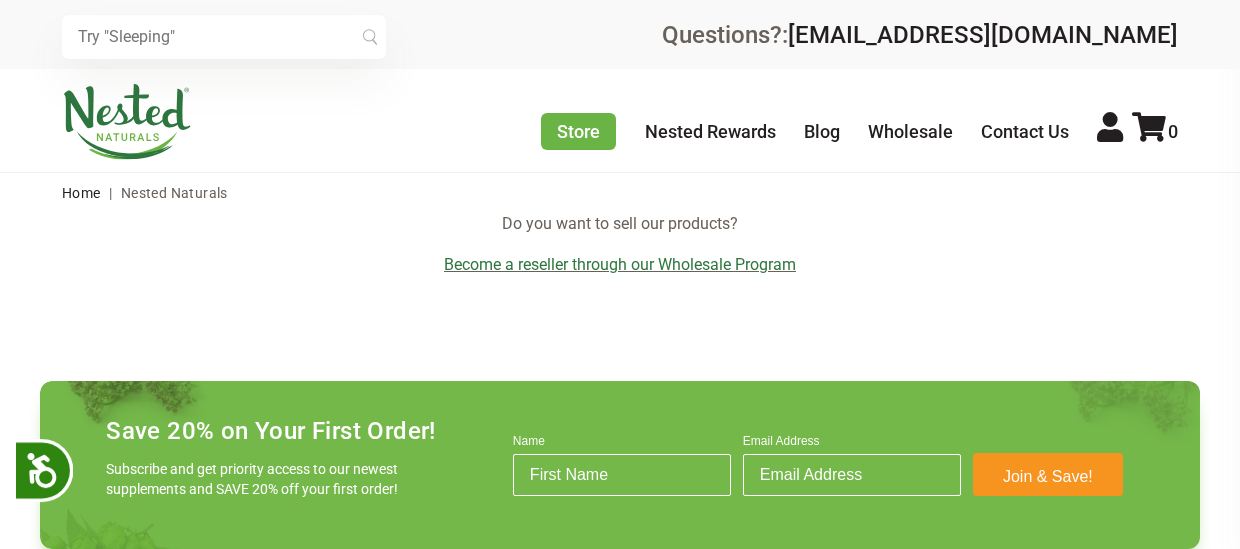 scroll, scrollTop: 0, scrollLeft: 0, axis: both 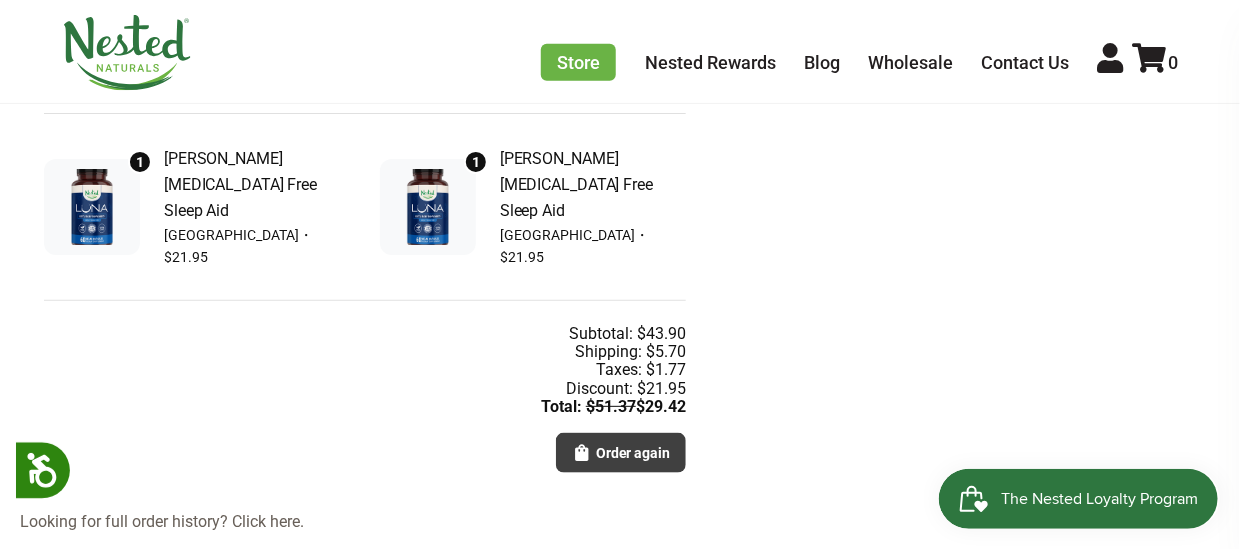 click on "Order again" at bounding box center [633, 453] 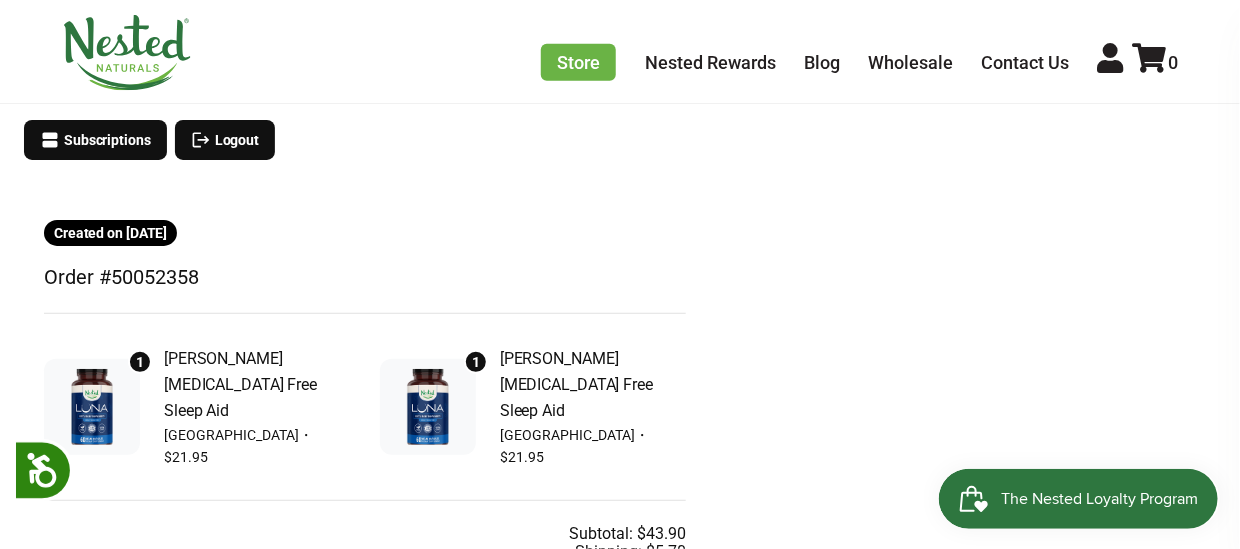 scroll, scrollTop: 200, scrollLeft: 0, axis: vertical 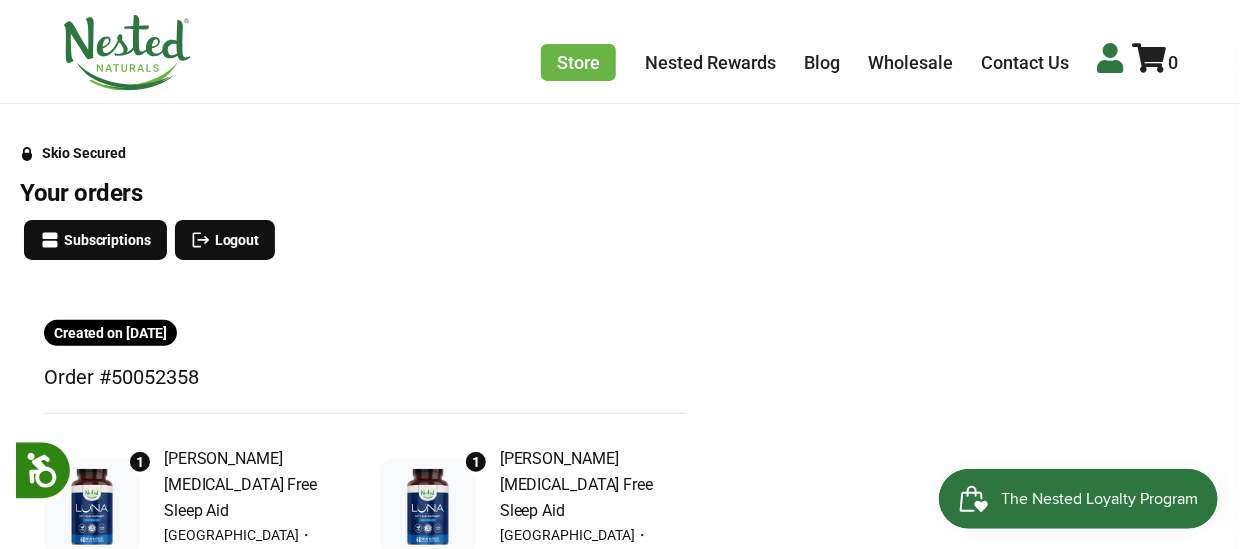 click at bounding box center (1110, 58) 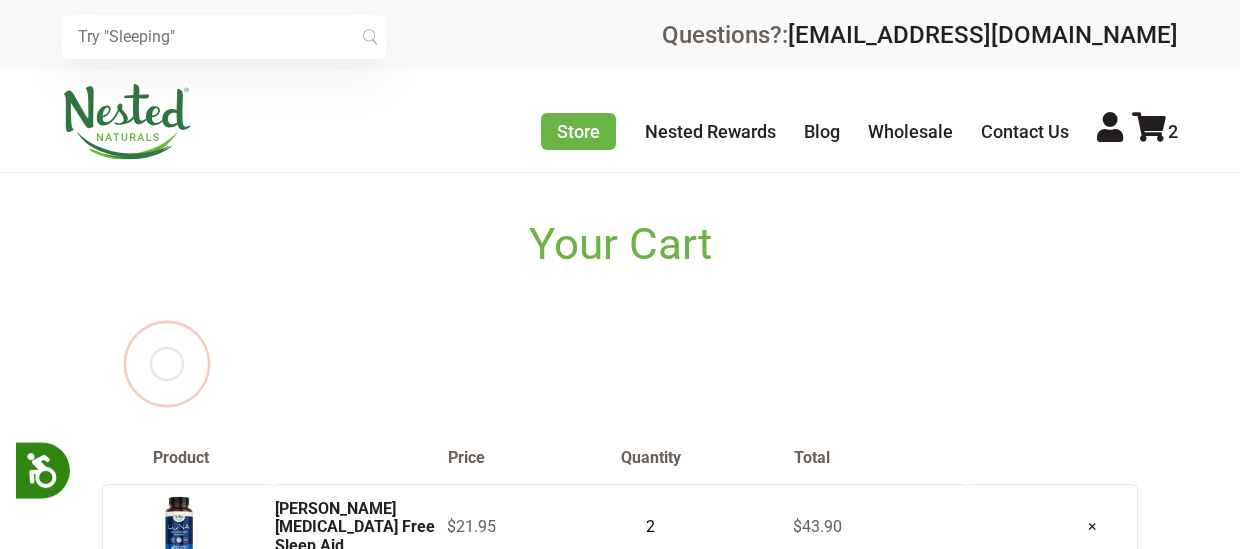scroll, scrollTop: 100, scrollLeft: 0, axis: vertical 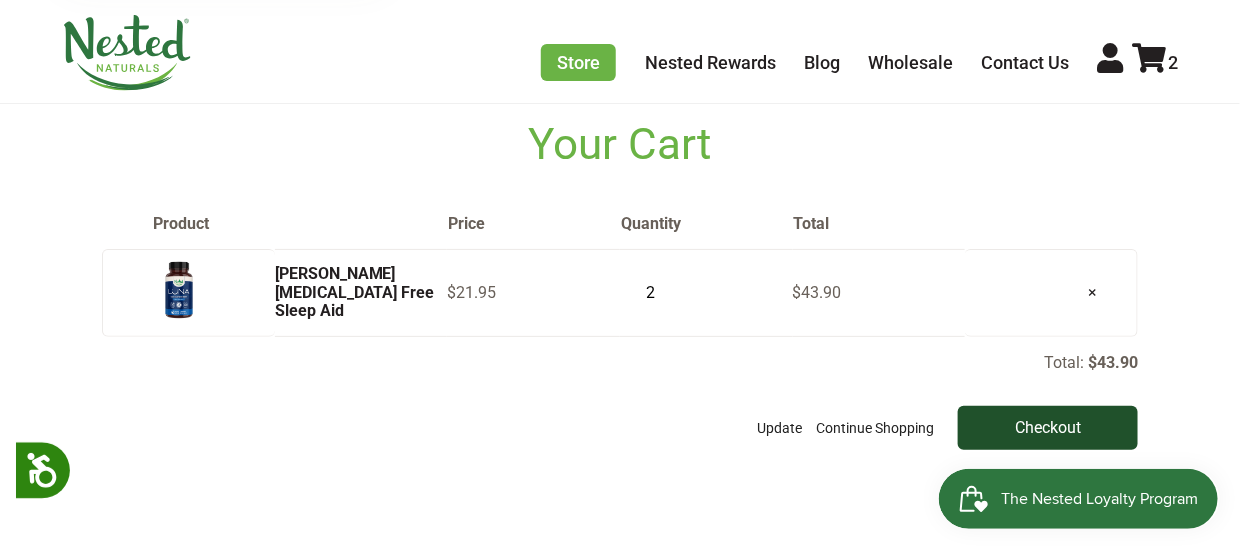 click on "Checkout" at bounding box center (1048, 428) 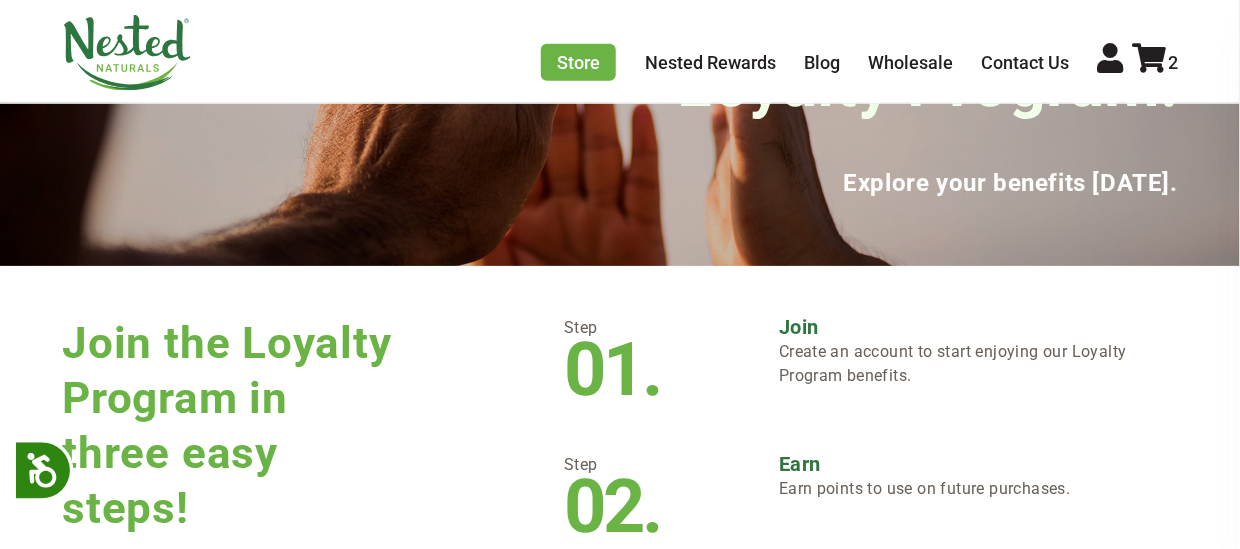 scroll, scrollTop: 300, scrollLeft: 0, axis: vertical 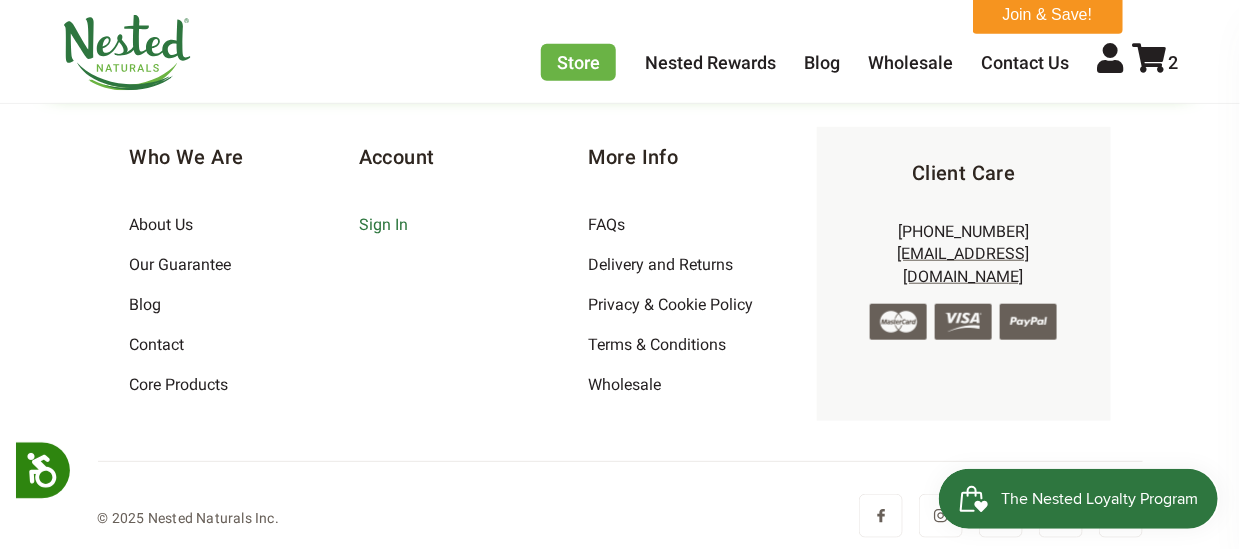 click on "Sign In" at bounding box center (383, 224) 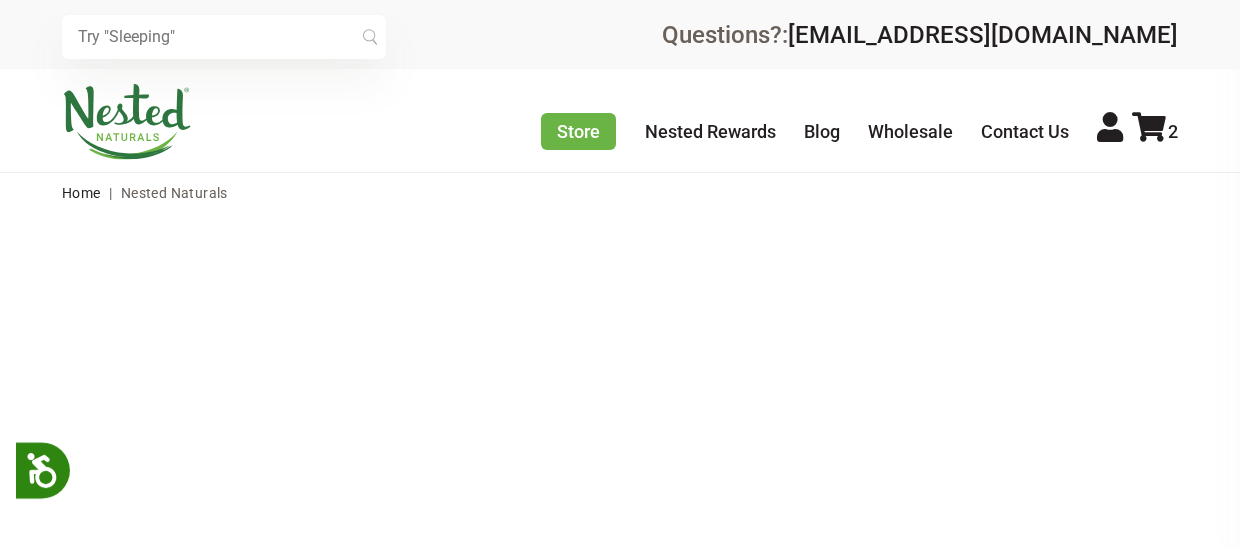 scroll, scrollTop: 0, scrollLeft: 0, axis: both 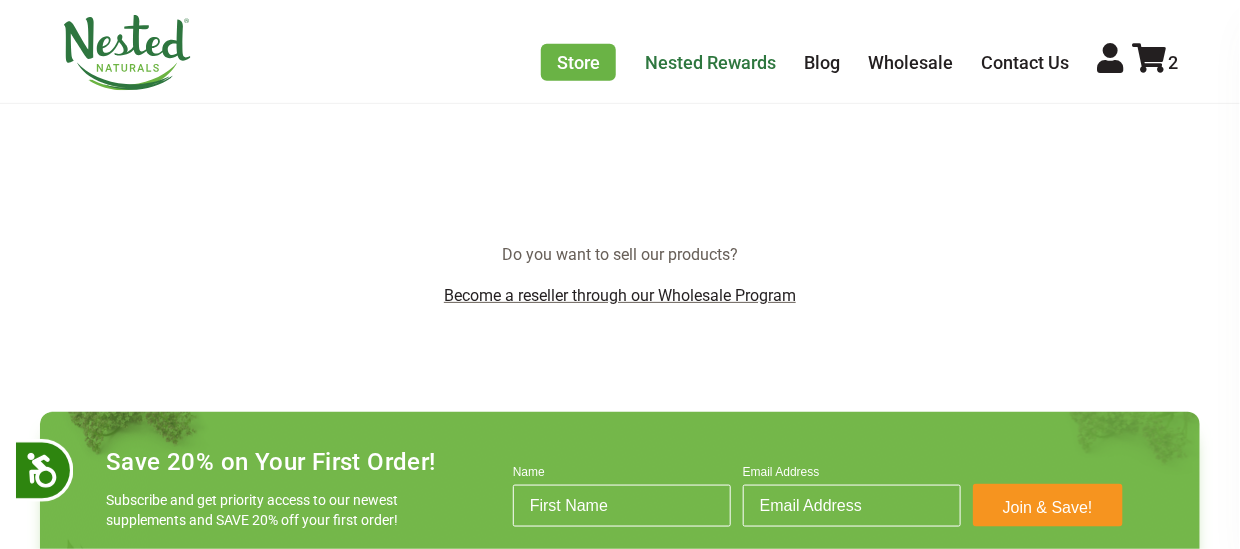 click on "Nested Rewards" at bounding box center (710, 62) 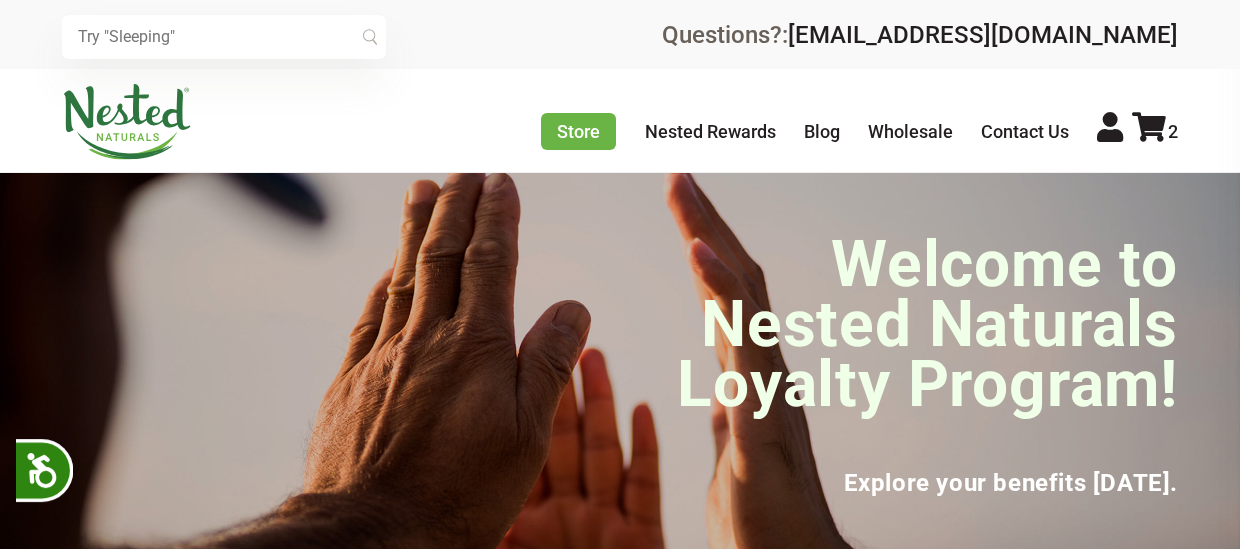scroll, scrollTop: 0, scrollLeft: 0, axis: both 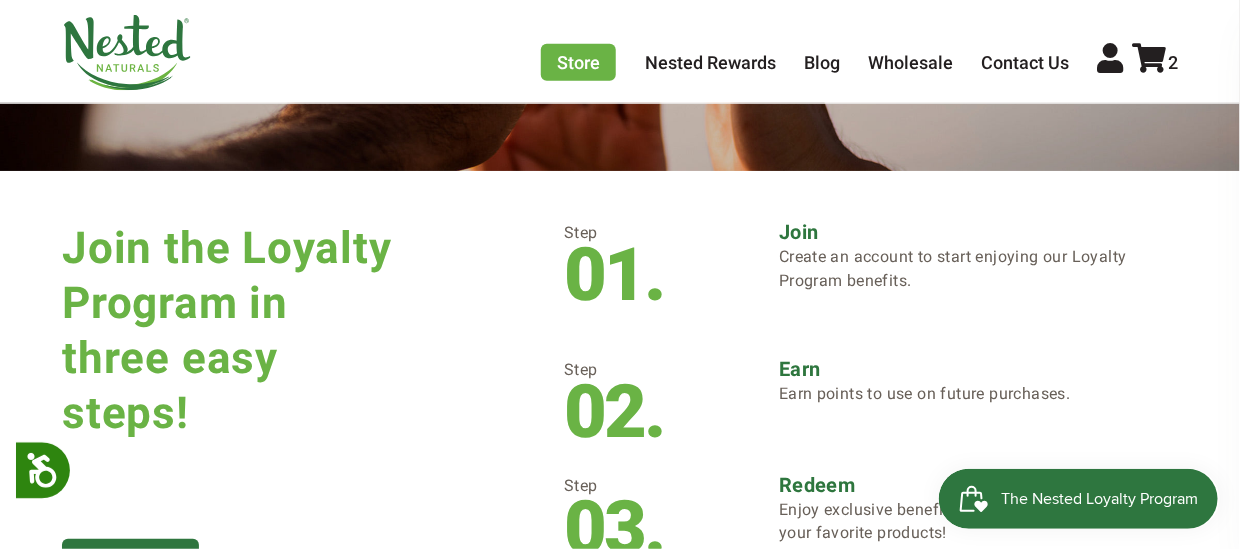 click on "The Nested Loyalty Program" at bounding box center [1098, 498] 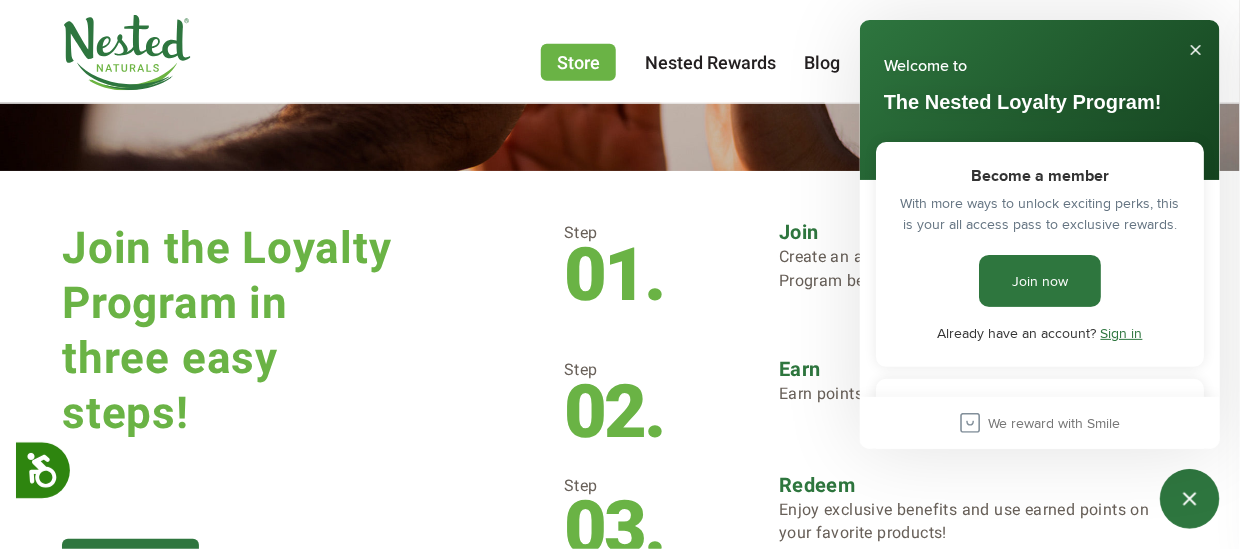 scroll, scrollTop: 0, scrollLeft: 0, axis: both 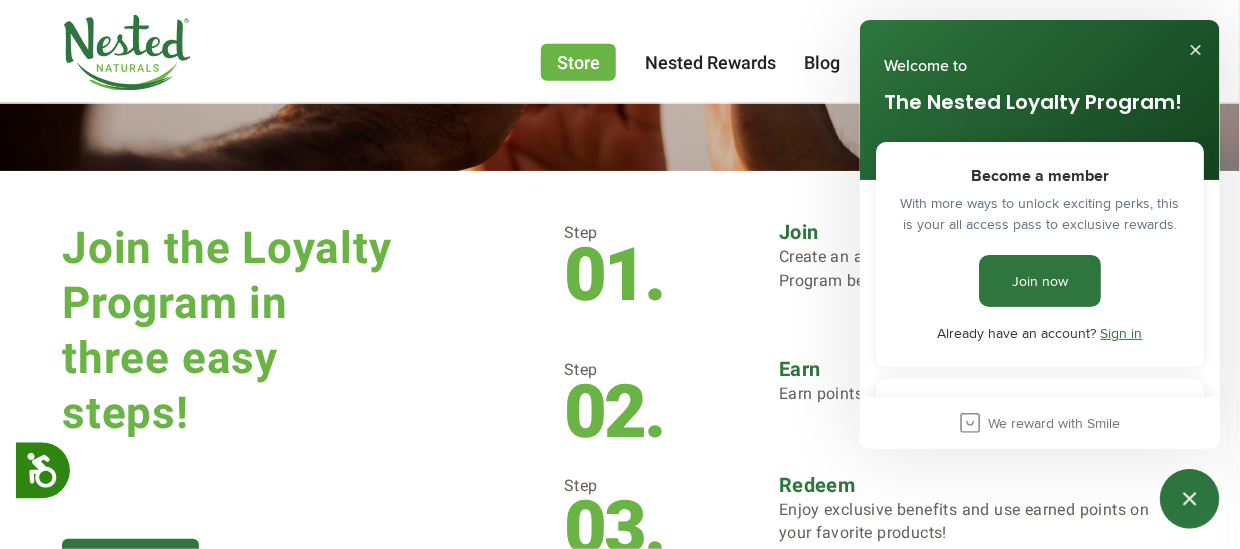 click on "Sign in" at bounding box center [1121, 332] 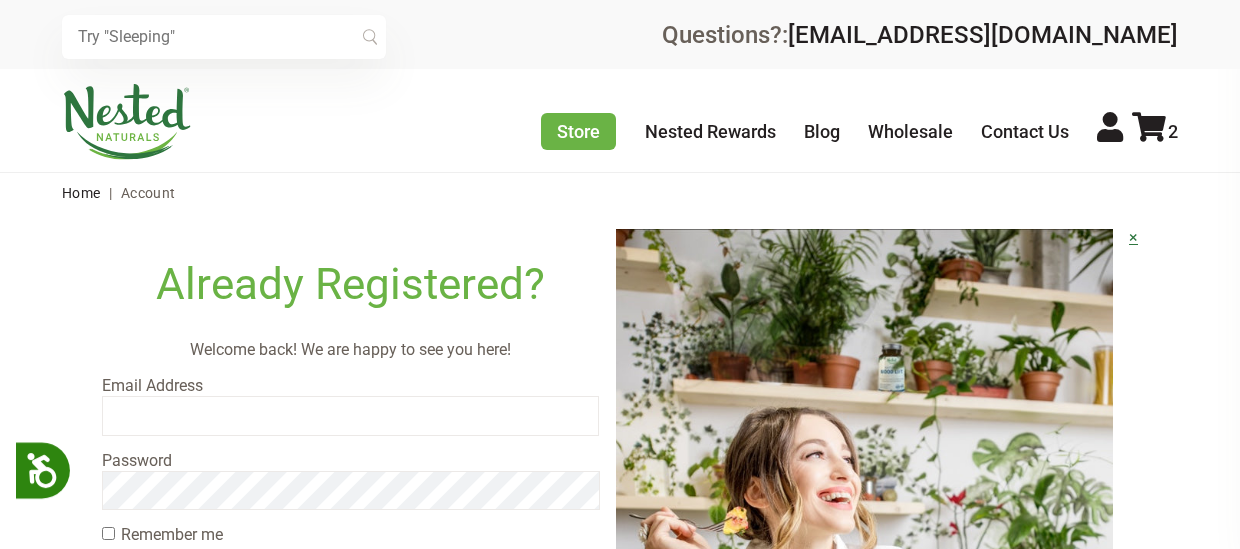 scroll, scrollTop: 0, scrollLeft: 0, axis: both 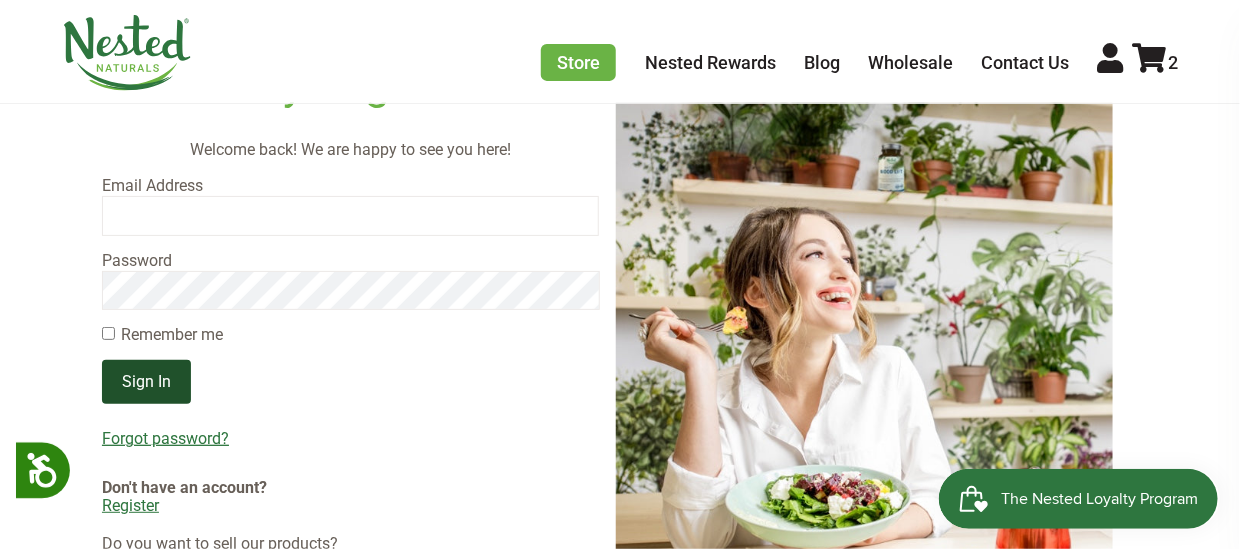 type on "[EMAIL_ADDRESS][DOMAIN_NAME]" 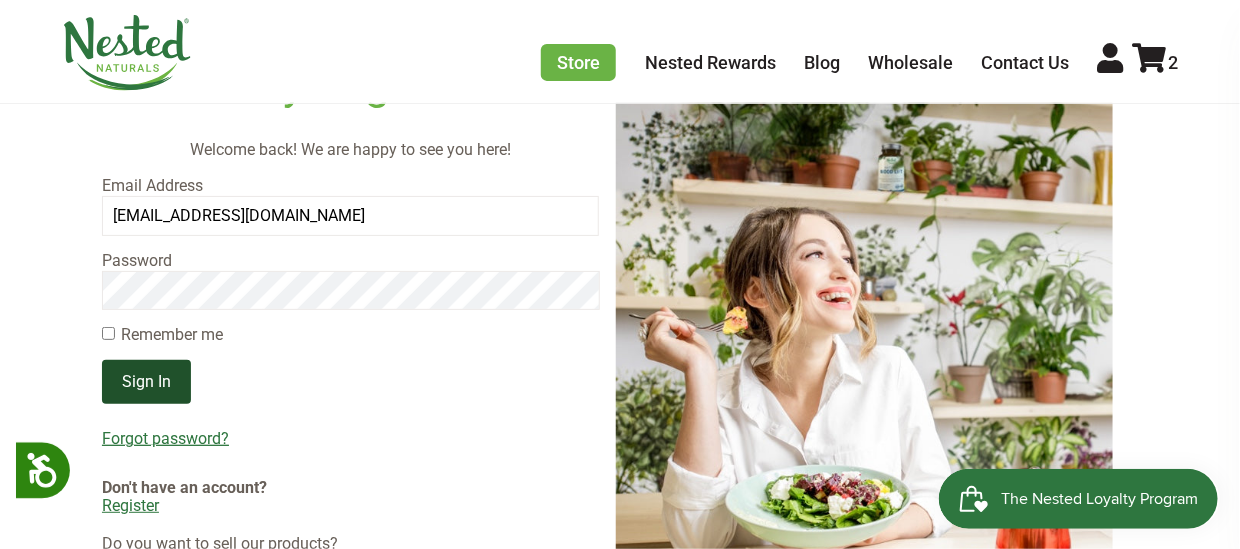 click on "Sign In" at bounding box center (146, 382) 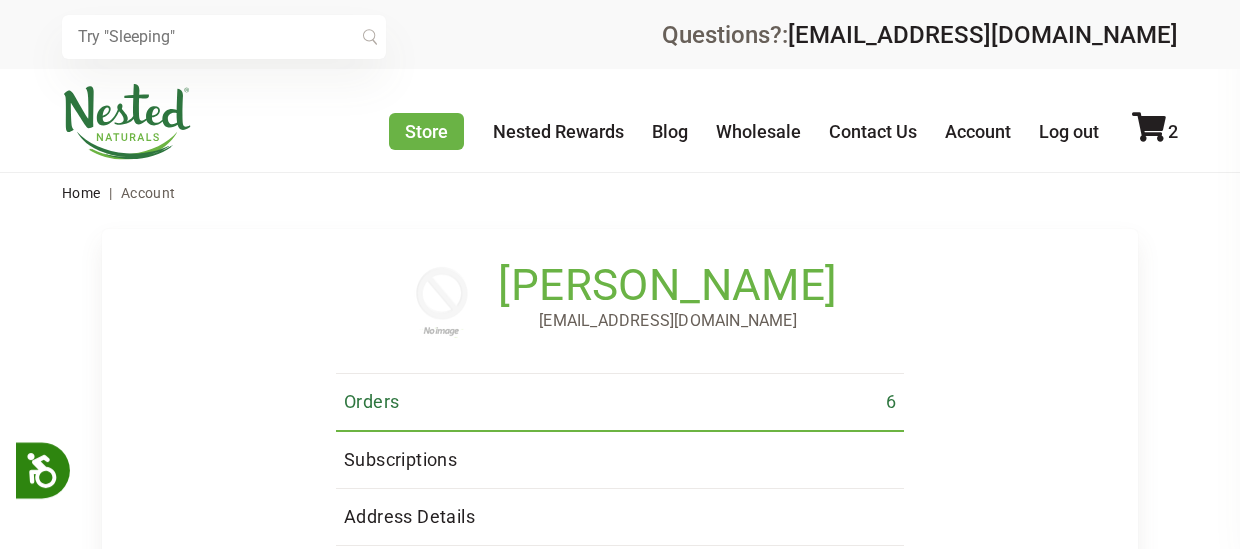 scroll, scrollTop: 0, scrollLeft: 0, axis: both 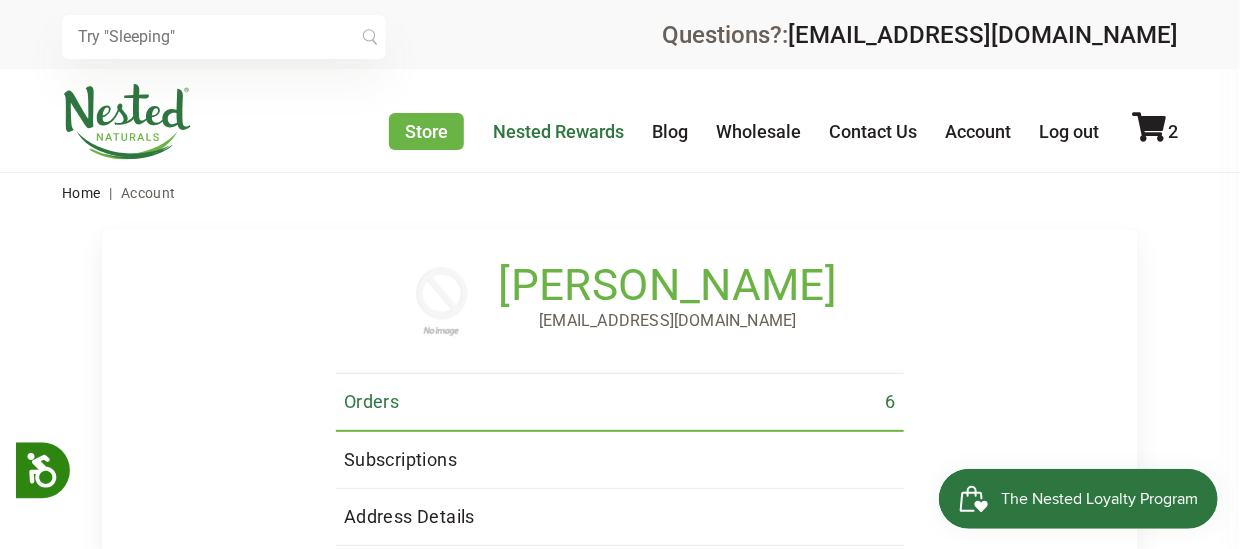 click on "Nested Rewards" at bounding box center [558, 131] 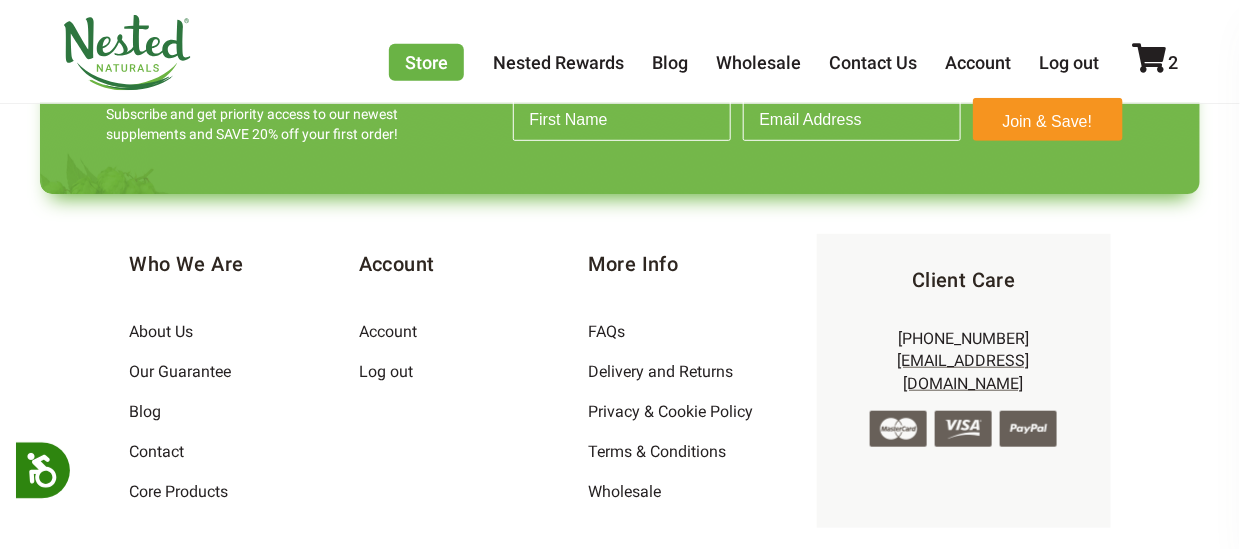 scroll, scrollTop: 2790, scrollLeft: 0, axis: vertical 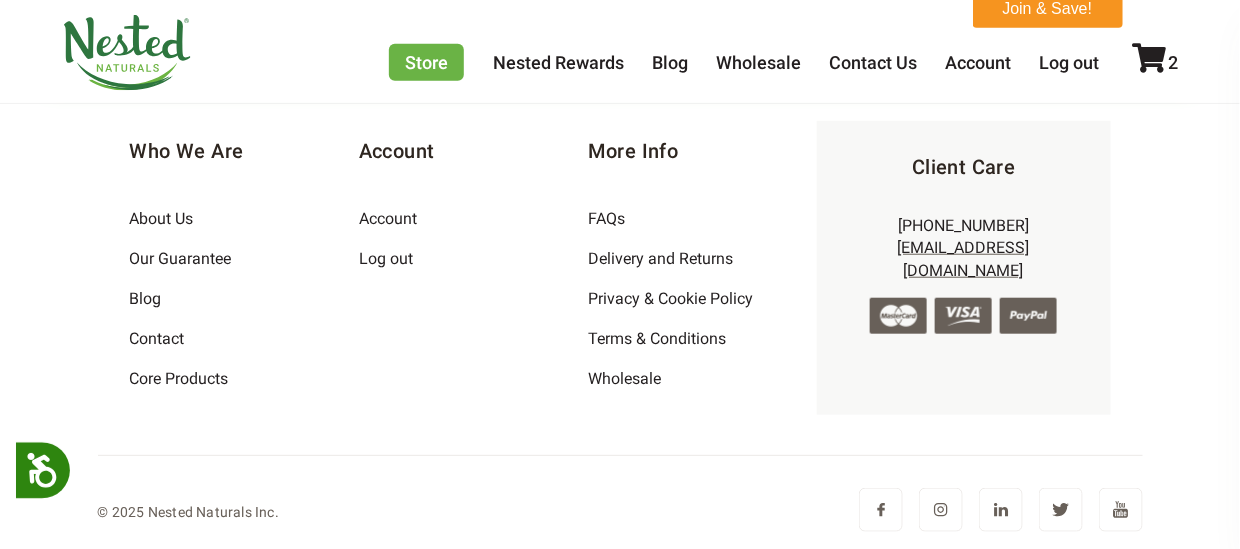 click on "Join & Save!" at bounding box center [1048, 6] 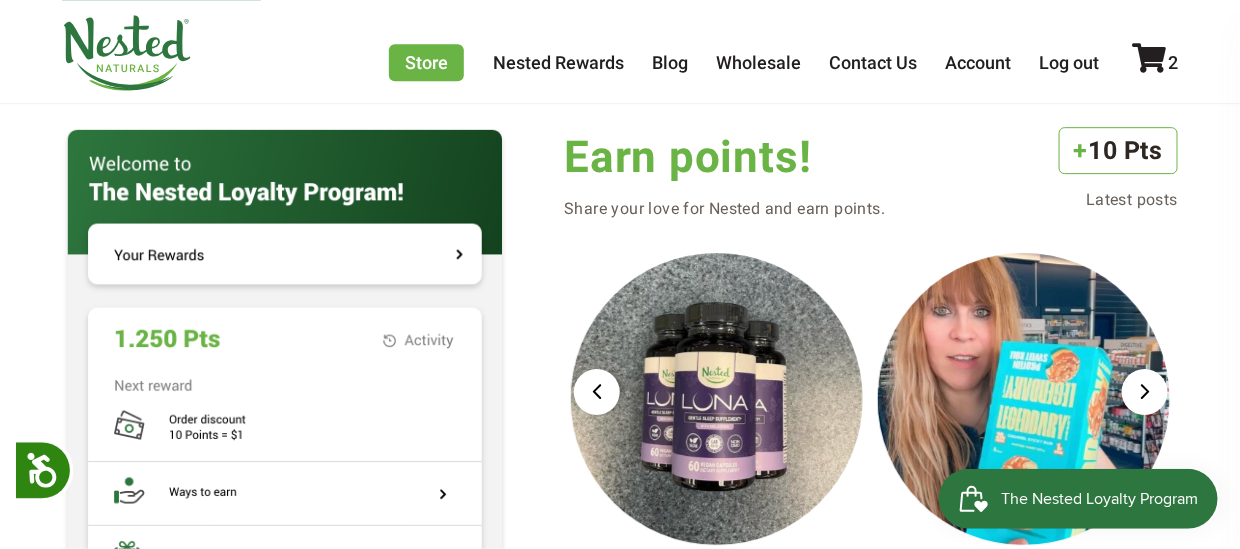 scroll, scrollTop: 0, scrollLeft: 0, axis: both 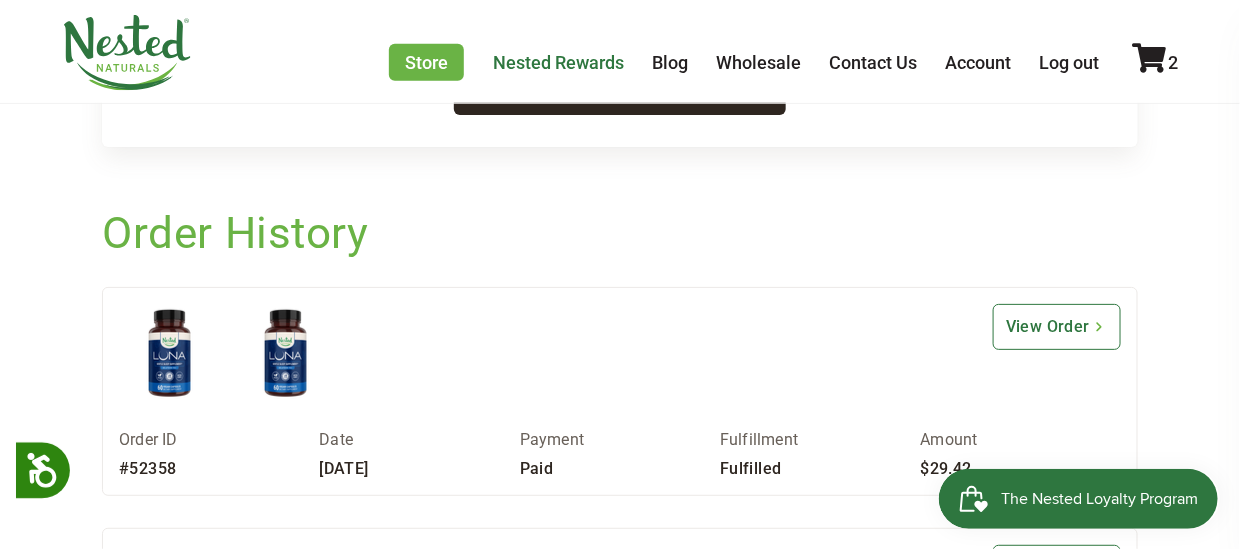 click on "Nested Rewards" at bounding box center (558, 62) 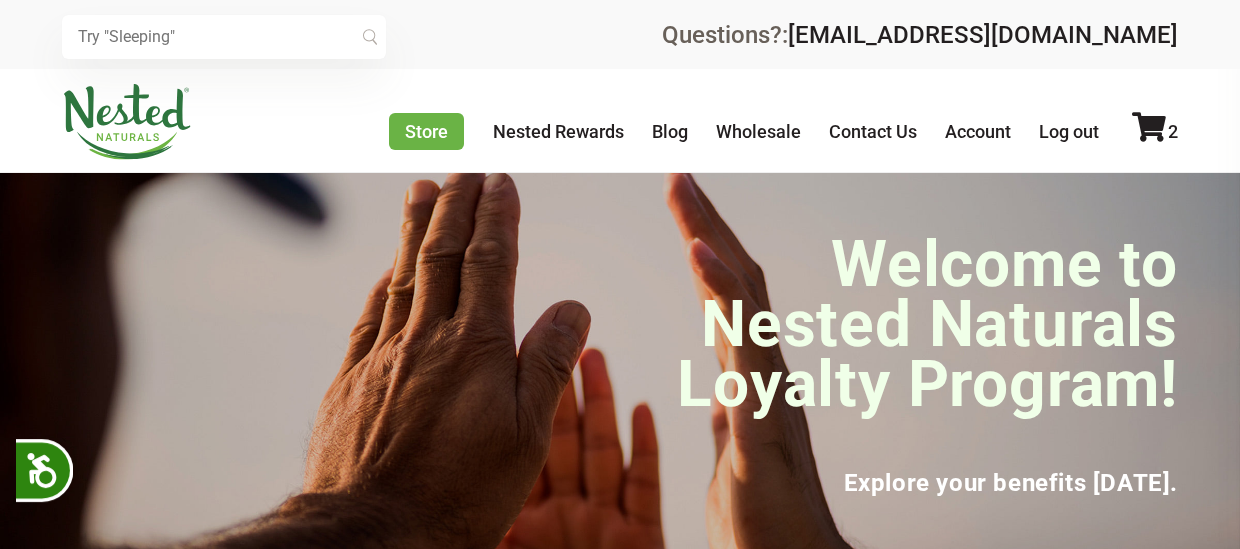 scroll, scrollTop: 0, scrollLeft: 0, axis: both 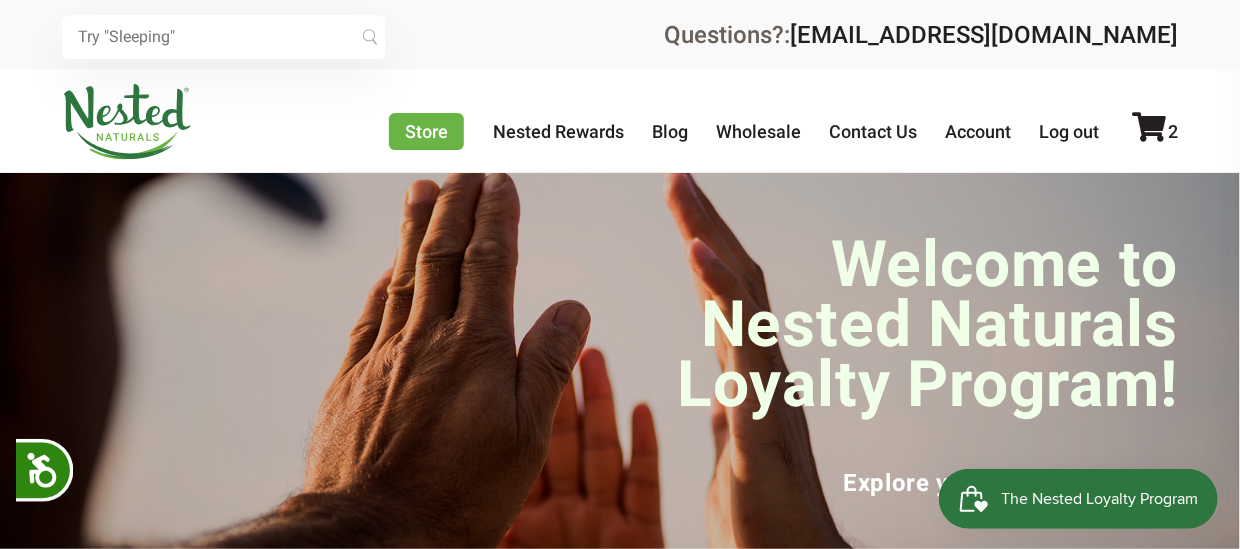 click on "The Nested Loyalty Program" at bounding box center [1098, 498] 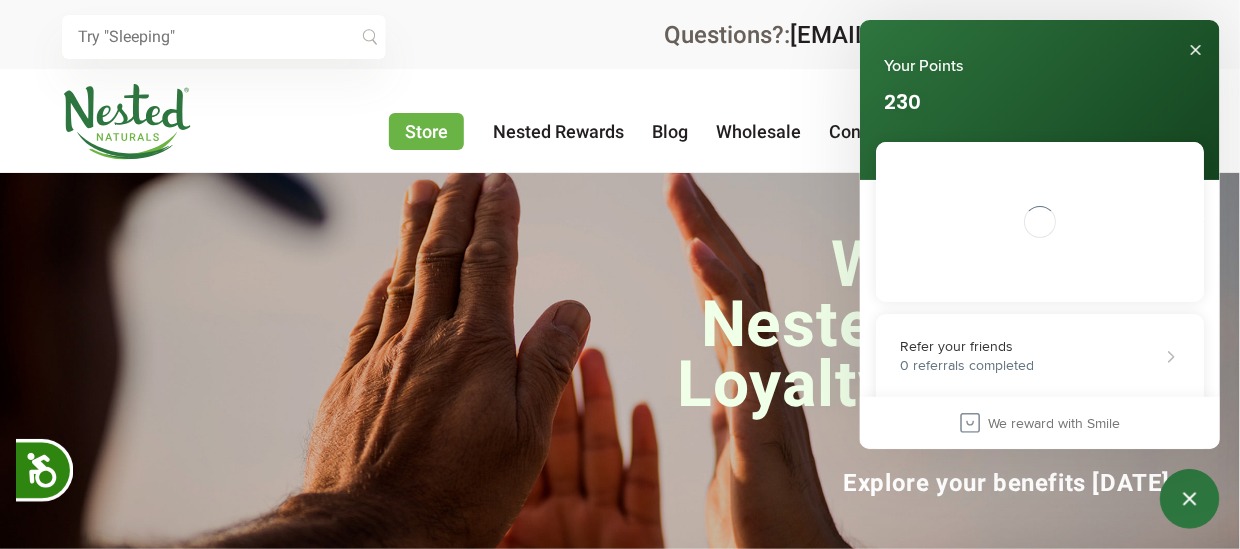scroll, scrollTop: 0, scrollLeft: 0, axis: both 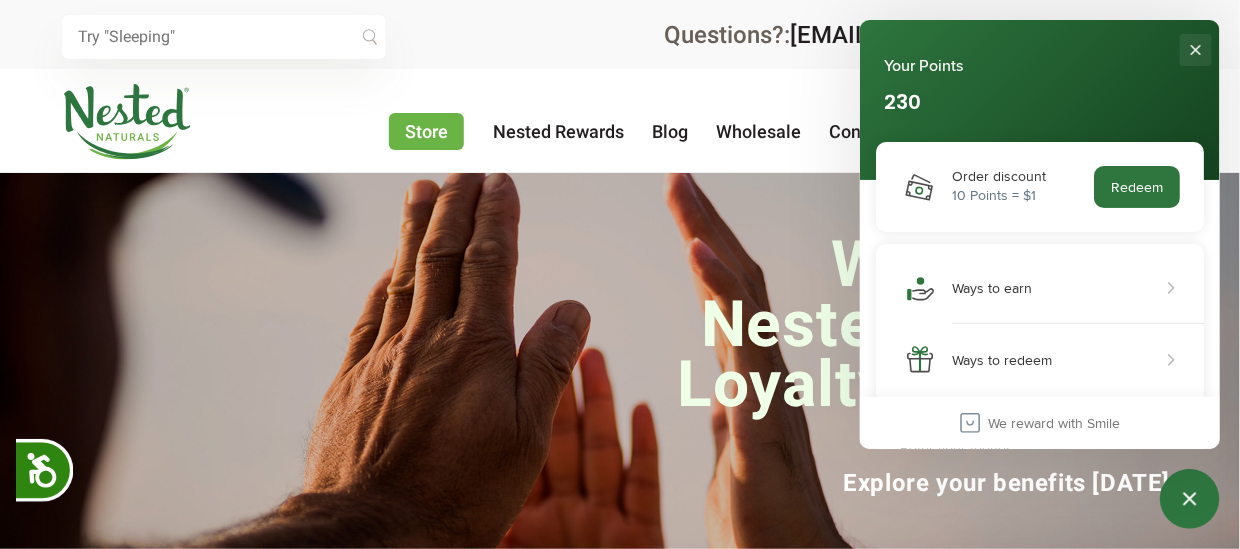 click at bounding box center [1195, 49] 